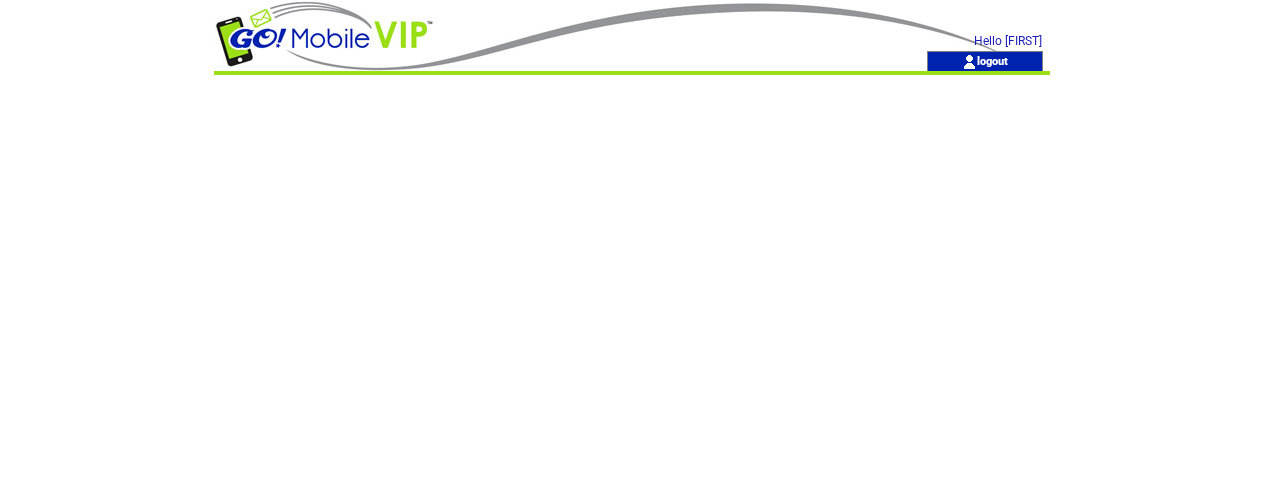 scroll, scrollTop: 0, scrollLeft: 0, axis: both 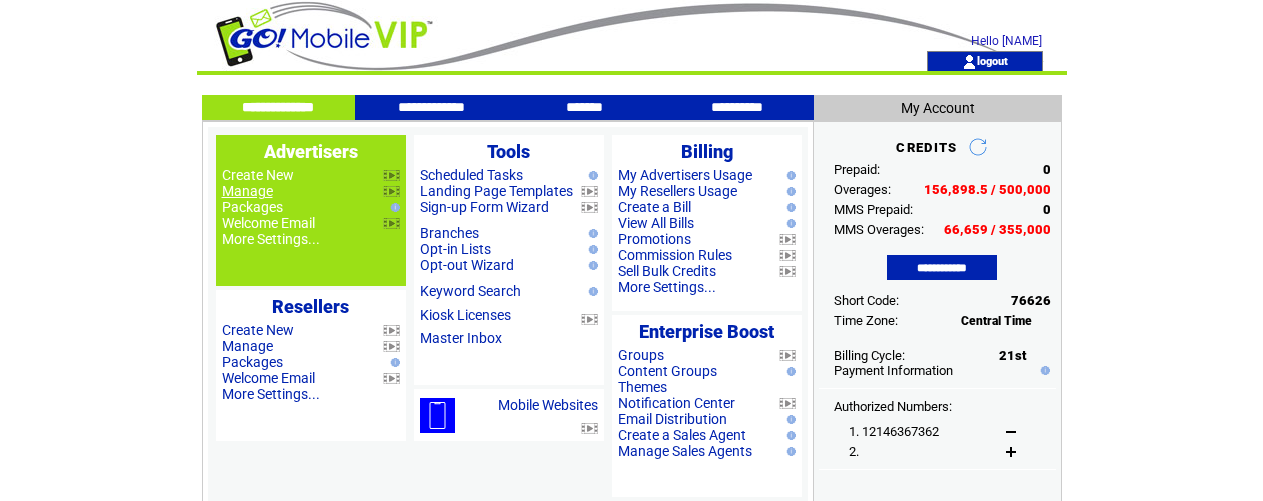 click on "Manage" at bounding box center (247, 191) 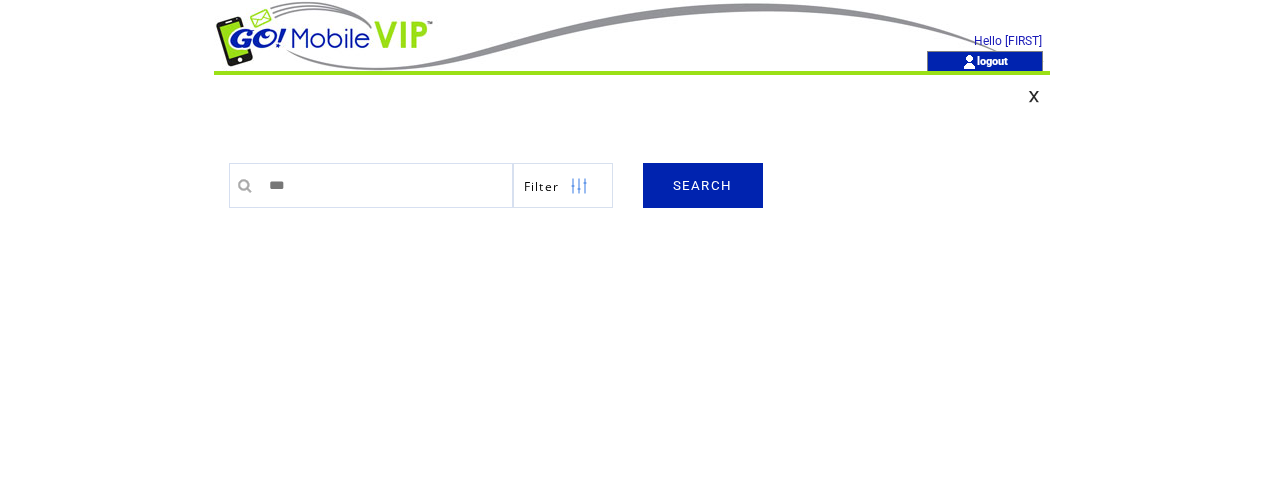 scroll, scrollTop: 0, scrollLeft: 0, axis: both 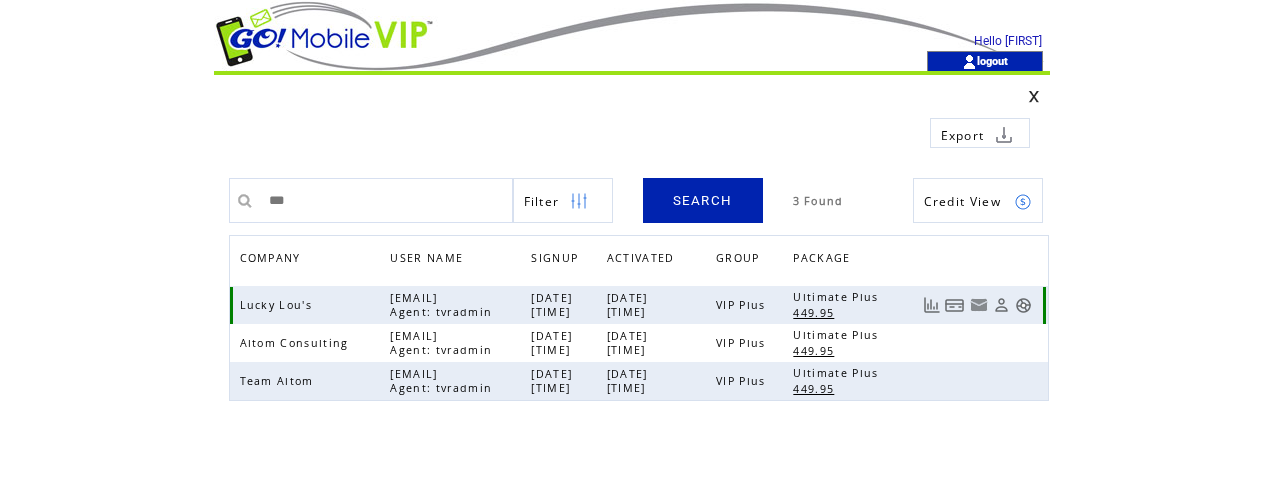 click at bounding box center (1023, 305) 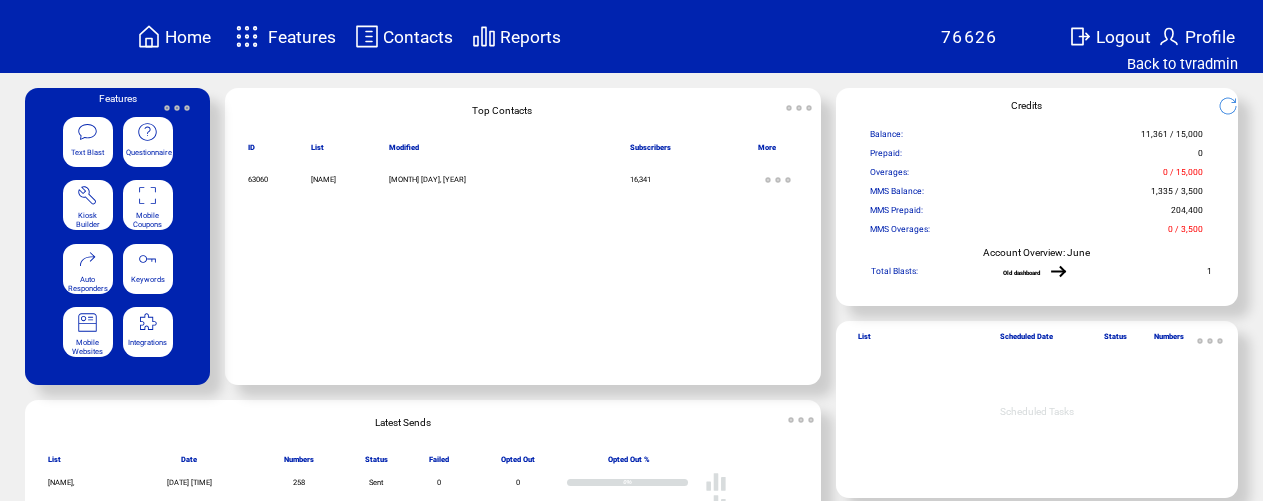 scroll, scrollTop: 0, scrollLeft: 0, axis: both 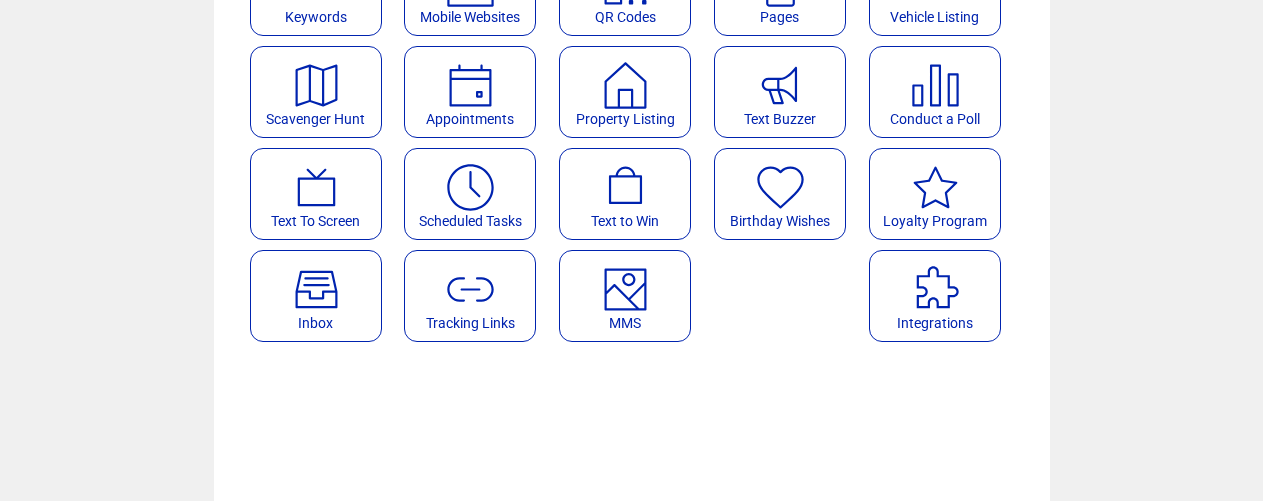 click on "MMS" at bounding box center (625, 296) 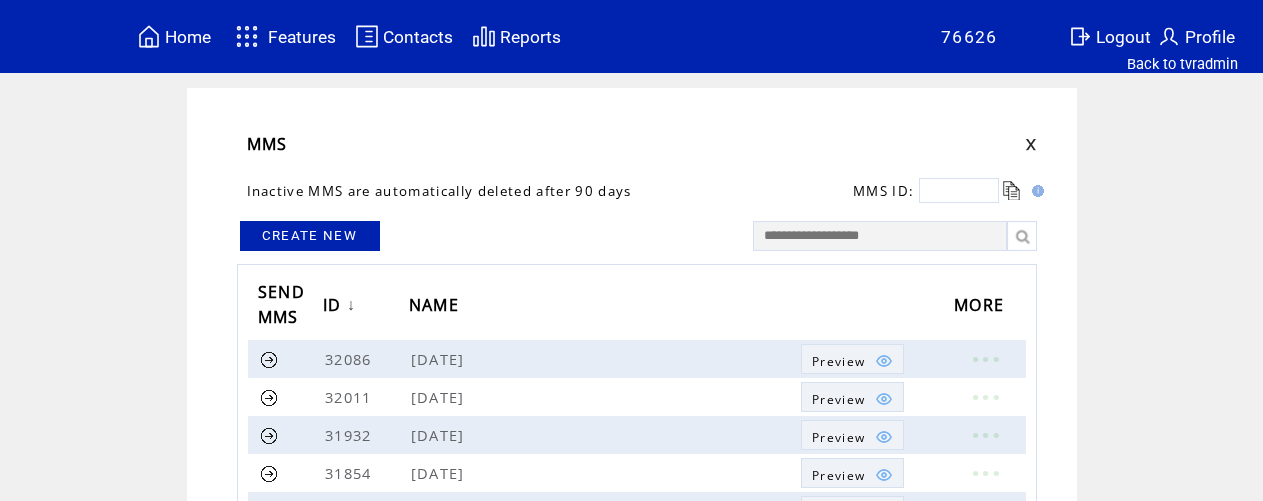 scroll, scrollTop: 0, scrollLeft: 0, axis: both 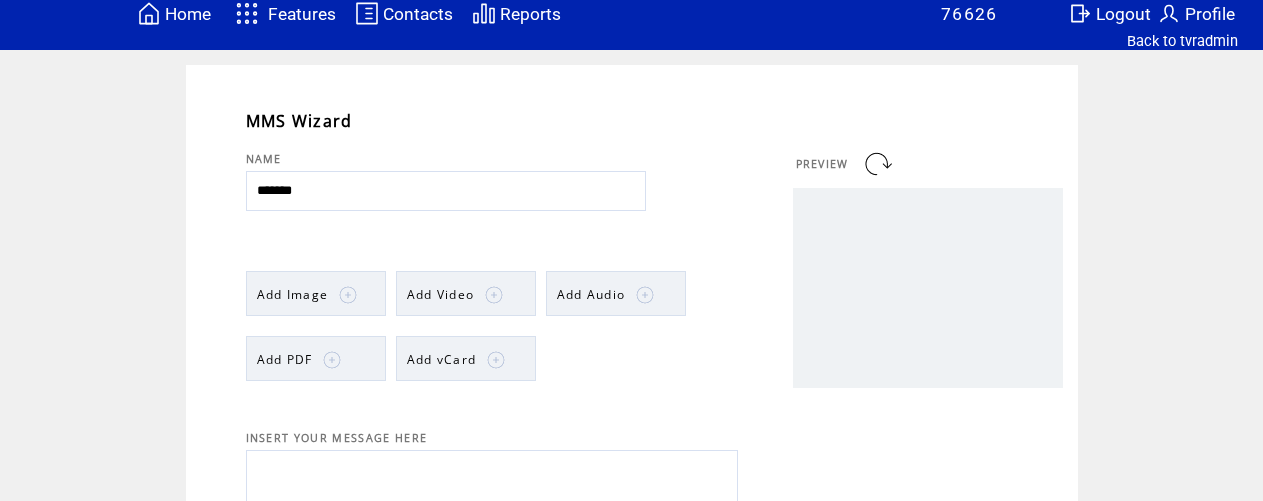 type on "*******" 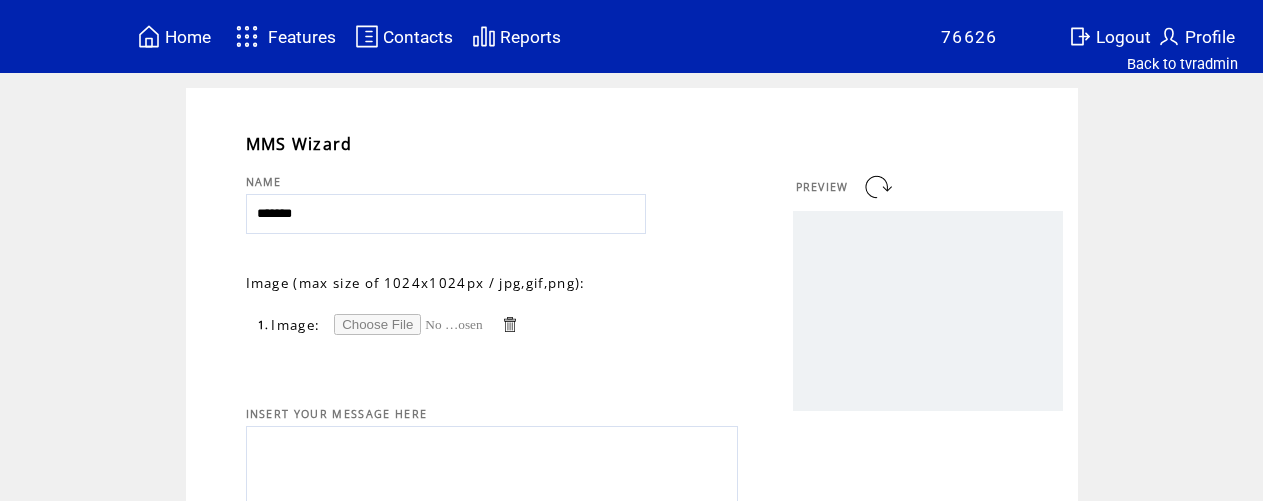 scroll, scrollTop: 0, scrollLeft: 0, axis: both 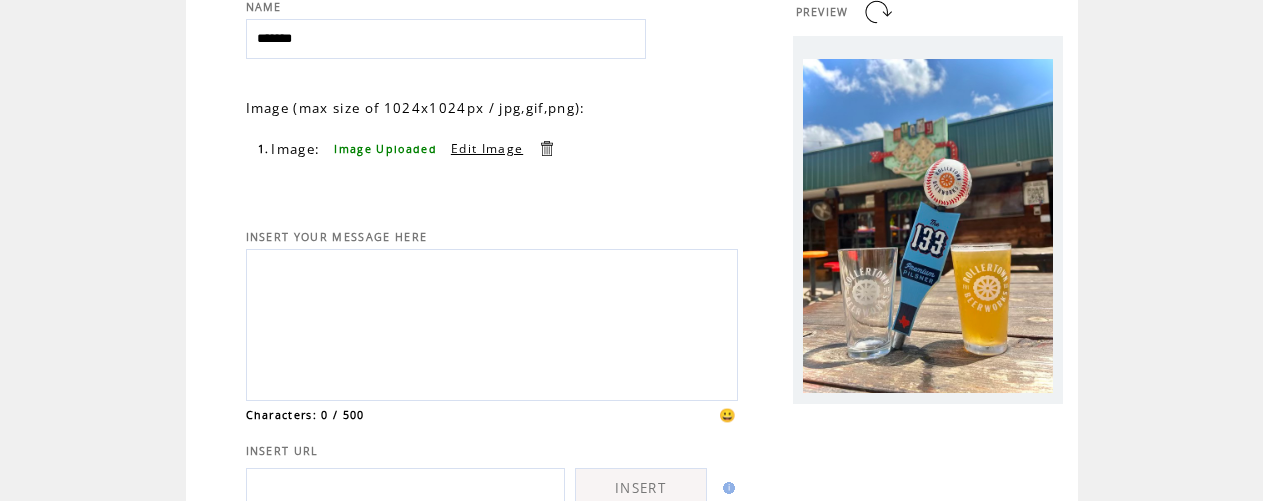click at bounding box center (492, 322) 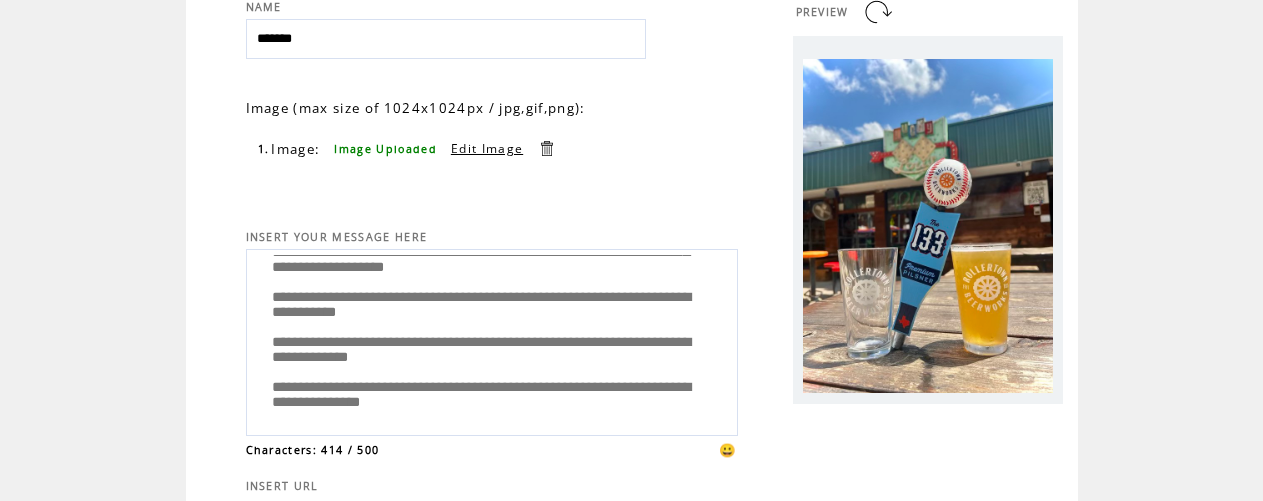 scroll, scrollTop: 0, scrollLeft: 0, axis: both 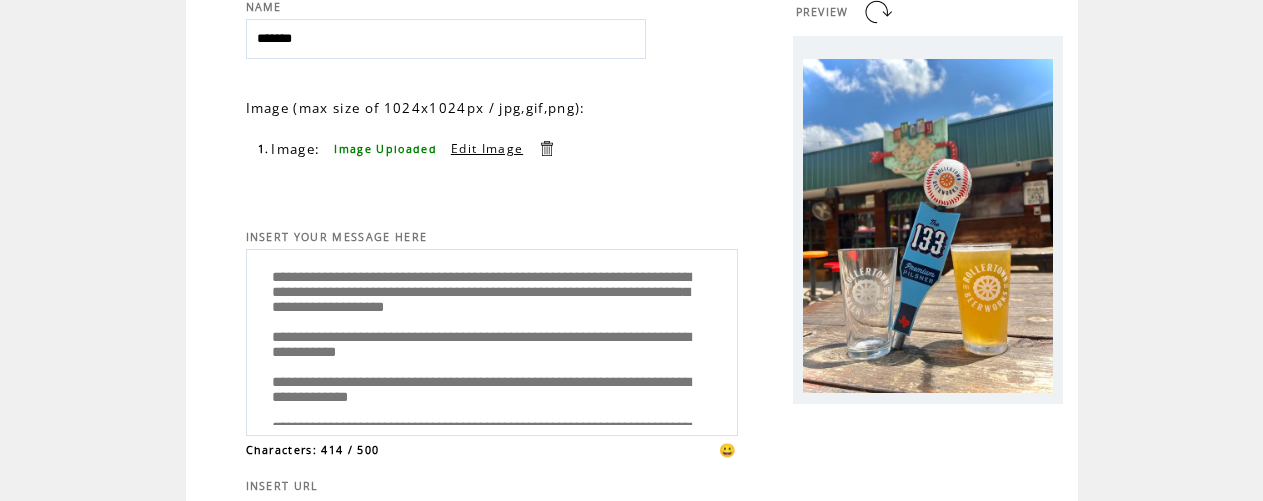 type on "**********" 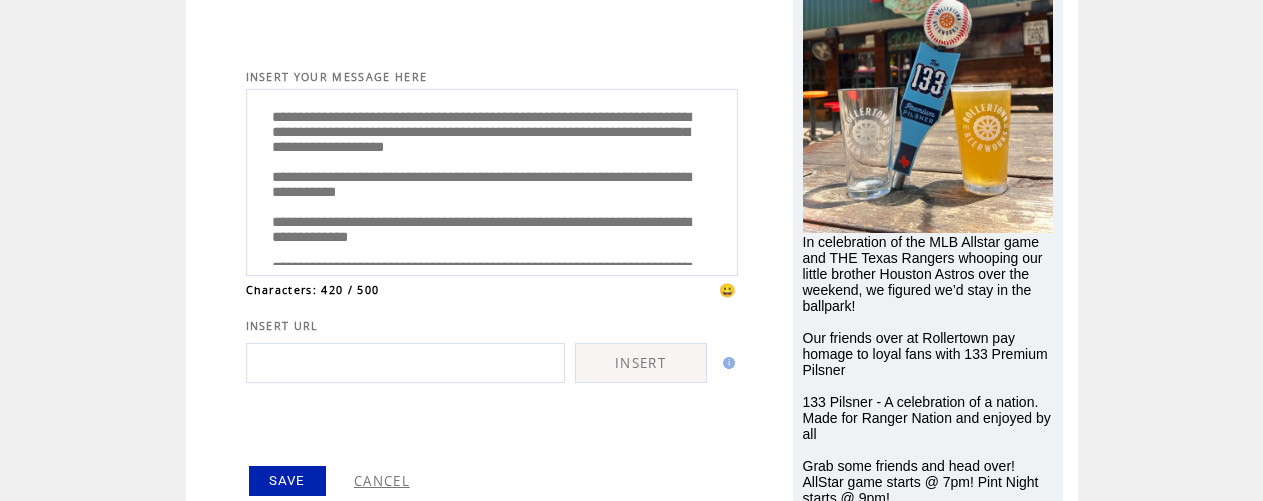scroll, scrollTop: 343, scrollLeft: 0, axis: vertical 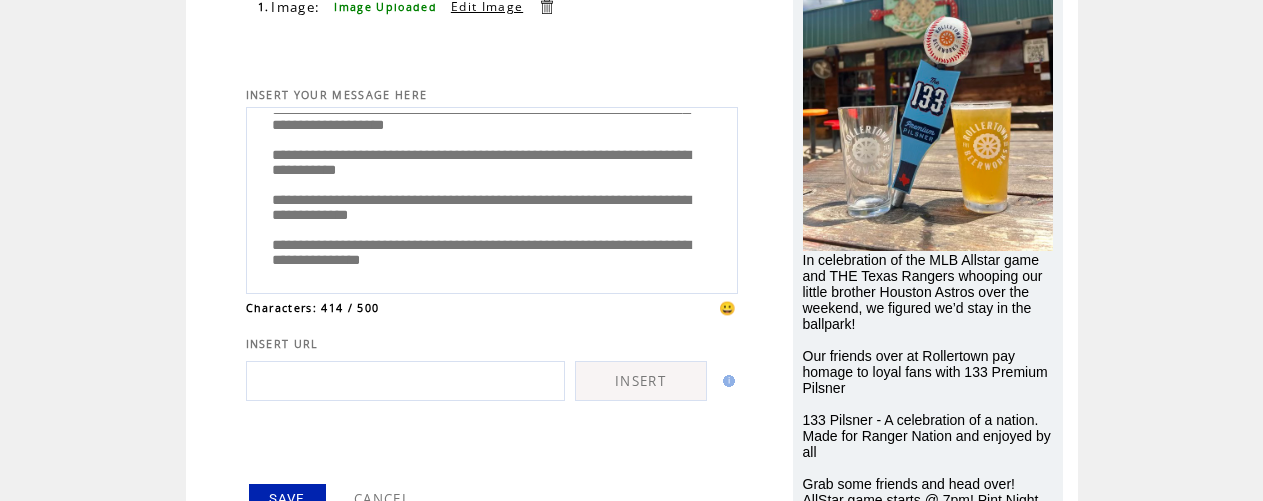 click on "**********" at bounding box center [492, 198] 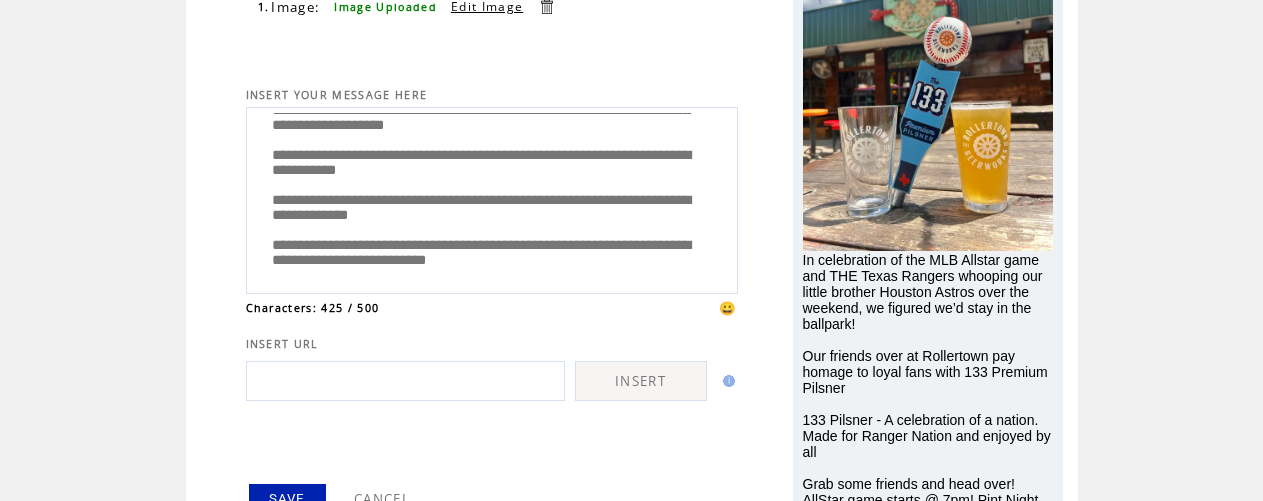 type on "**********" 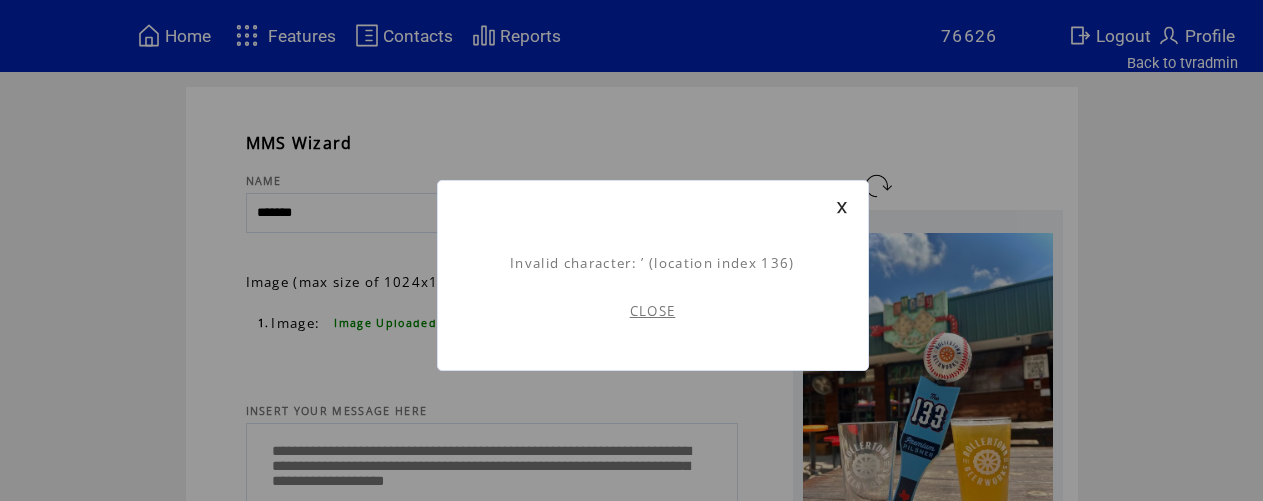 scroll, scrollTop: 1, scrollLeft: 0, axis: vertical 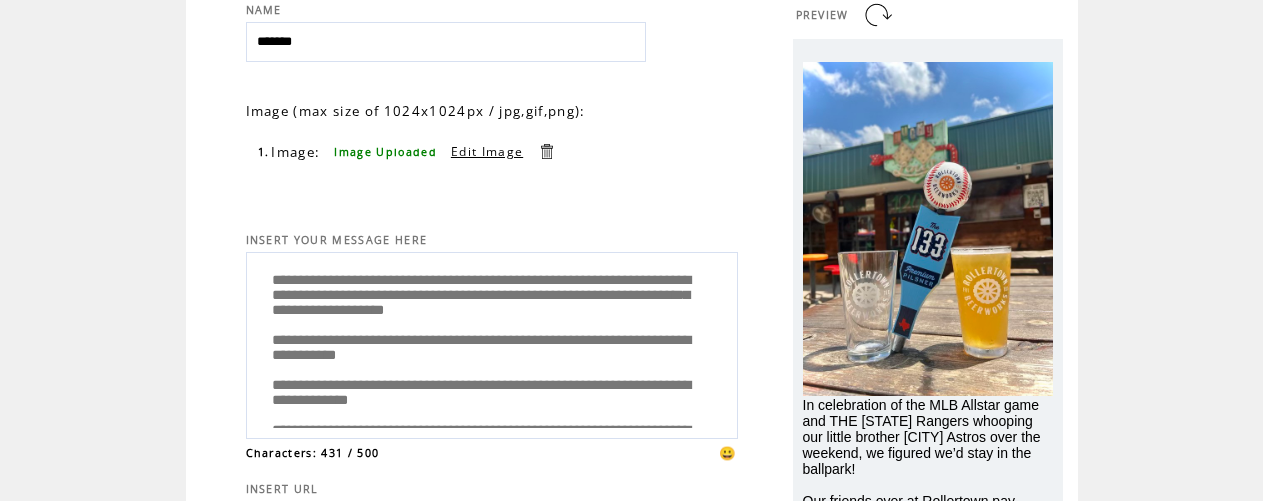 drag, startPoint x: 543, startPoint y: 323, endPoint x: 545, endPoint y: 348, distance: 25.079872 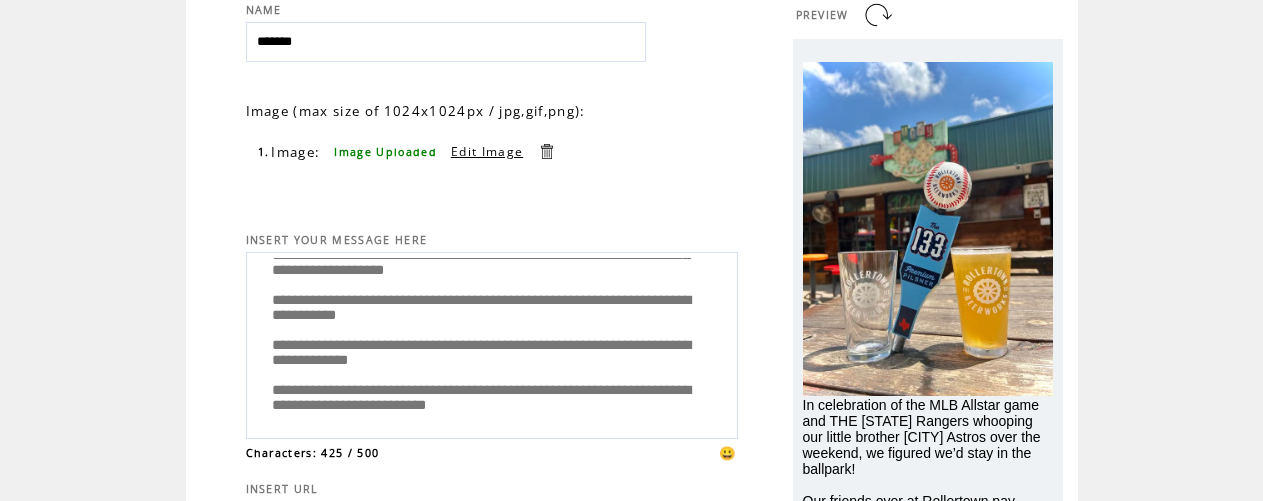 scroll, scrollTop: 120, scrollLeft: 0, axis: vertical 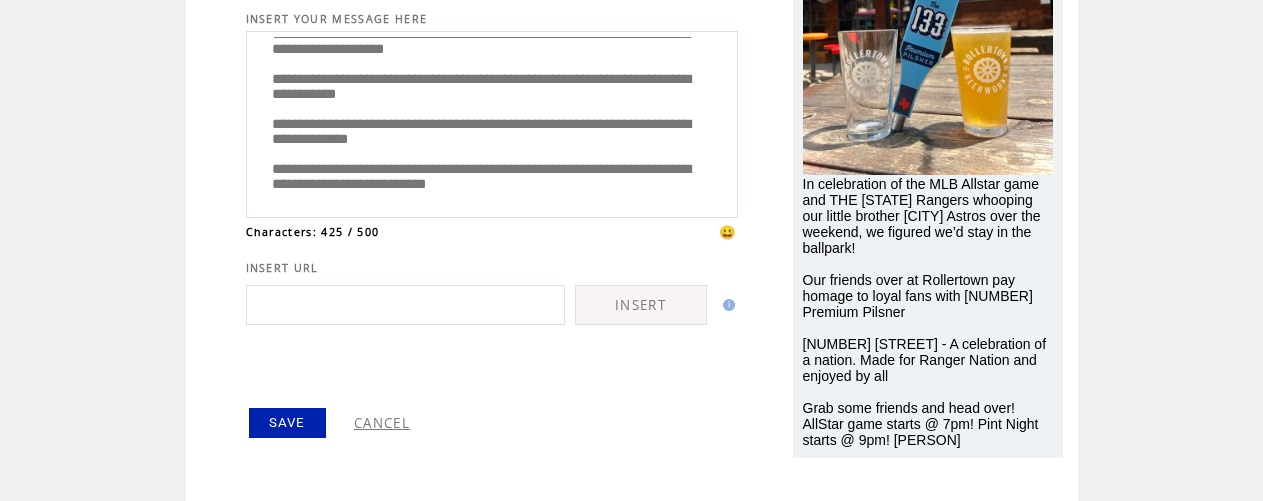 type on "**********" 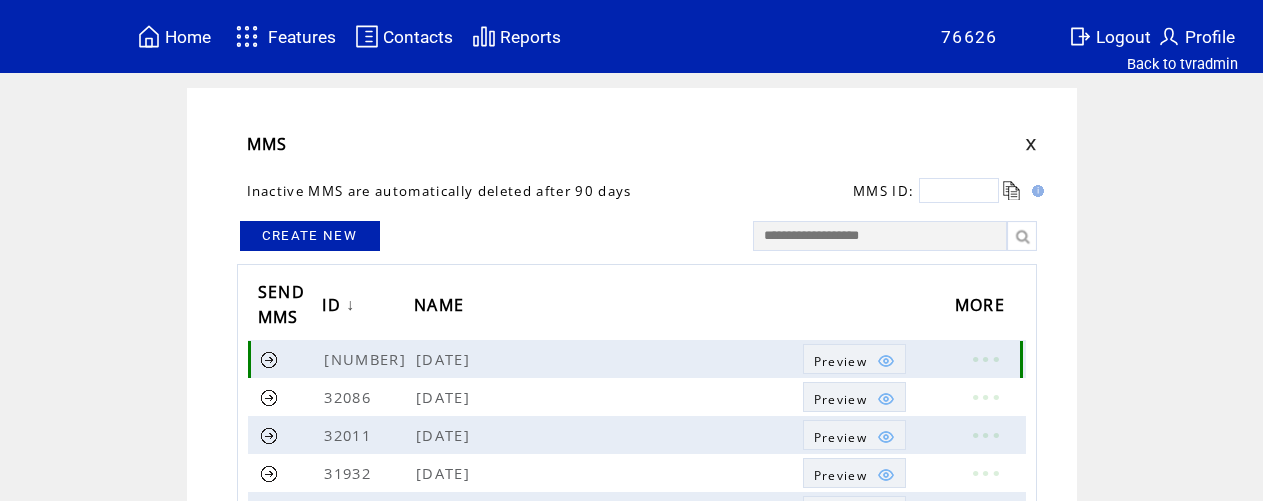 scroll, scrollTop: 0, scrollLeft: 0, axis: both 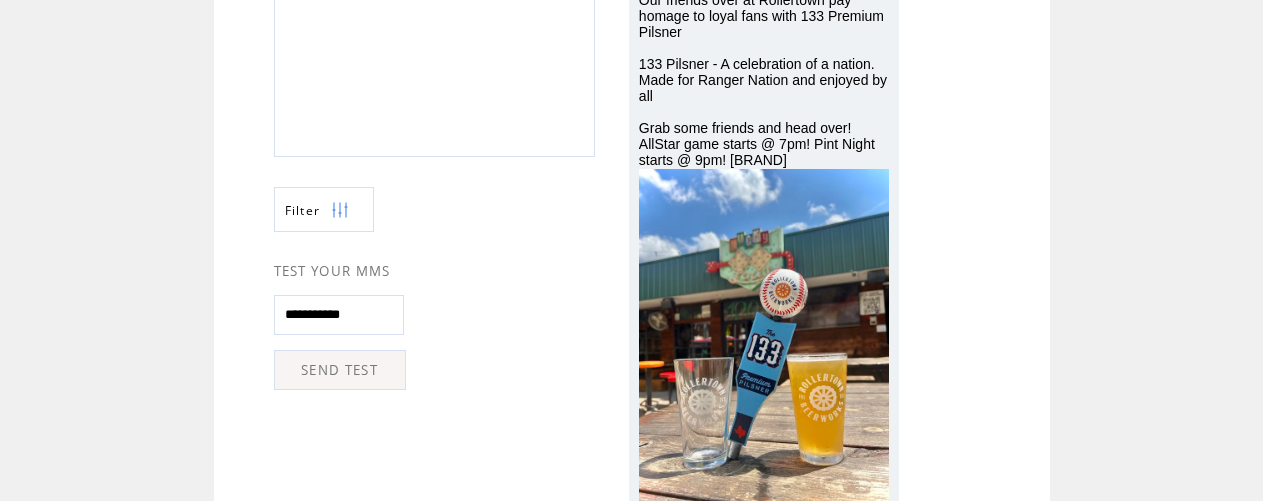 click at bounding box center [340, 210] 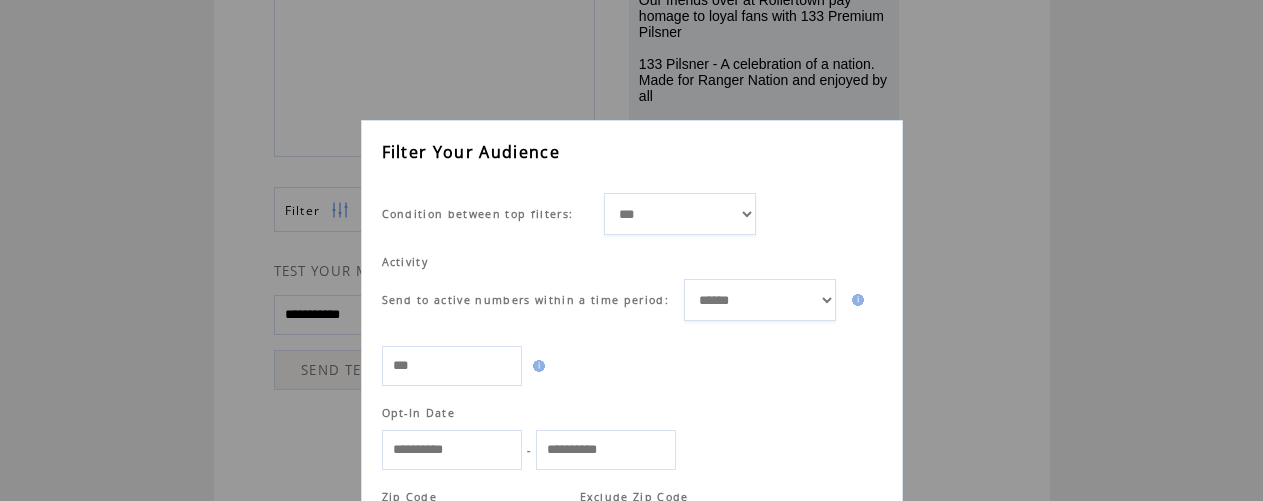 scroll, scrollTop: 1, scrollLeft: 0, axis: vertical 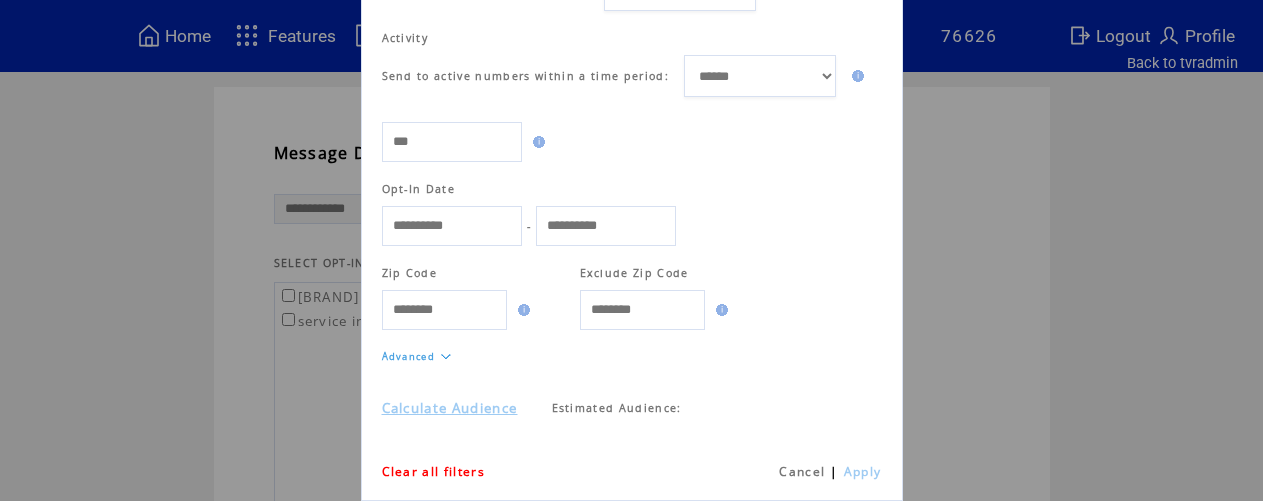 click on "Advanced" at bounding box center [409, 356] 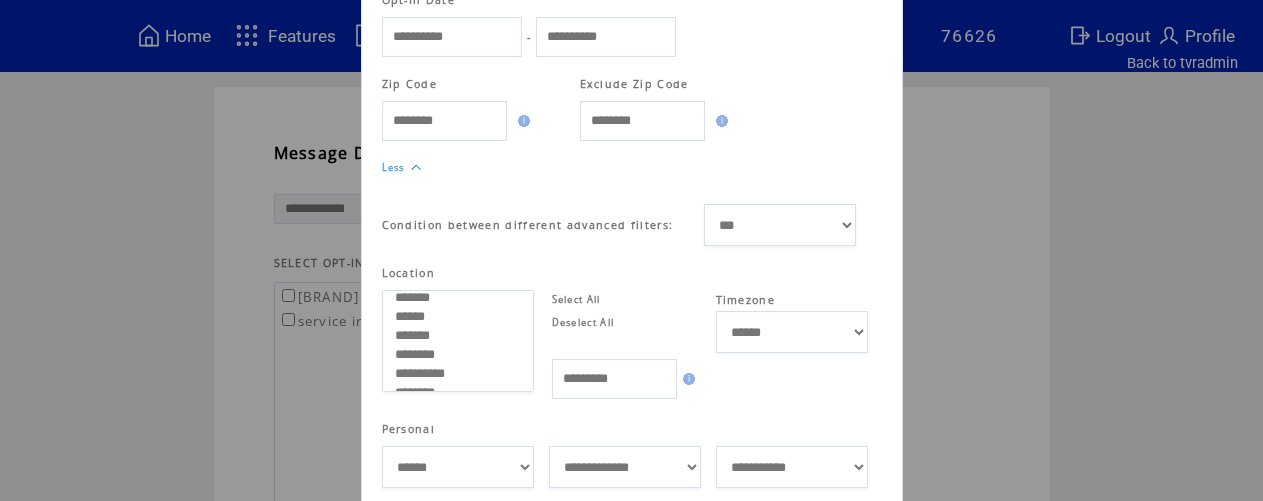 scroll, scrollTop: 414, scrollLeft: 0, axis: vertical 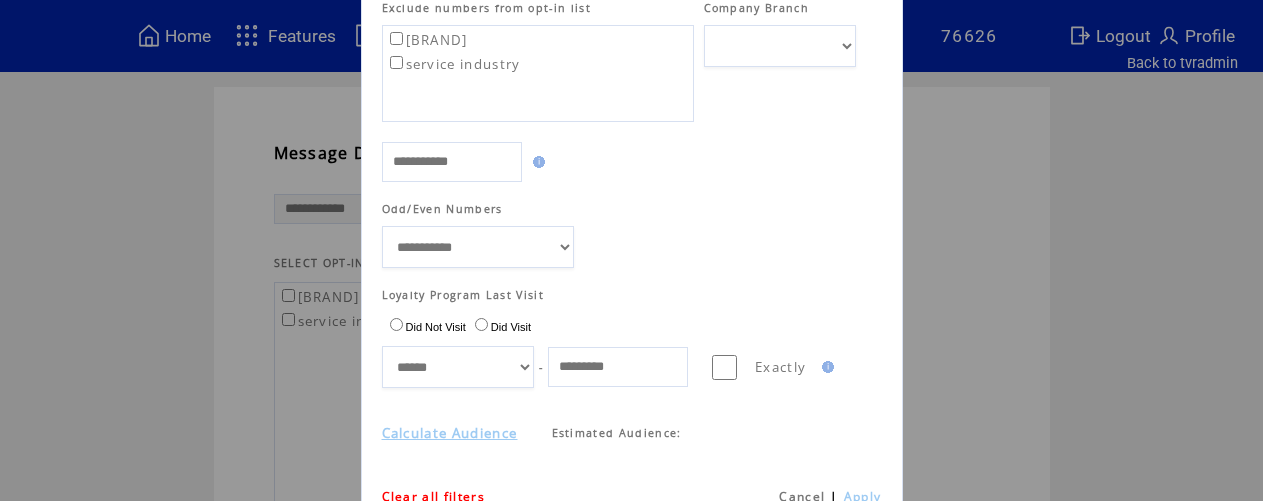 click on "**********" at bounding box center (458, 367) 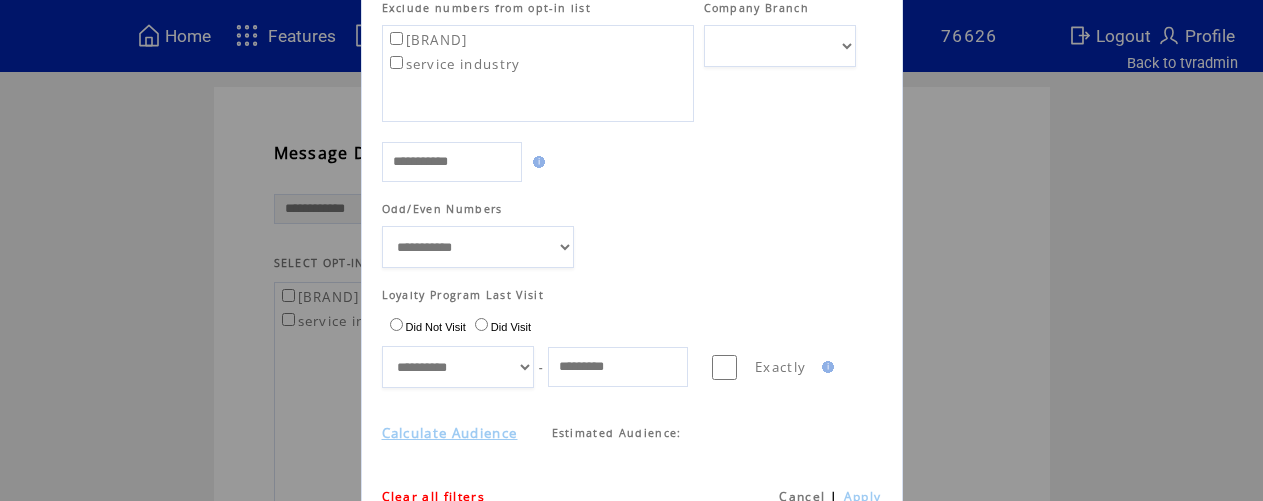 click at bounding box center [618, 367] 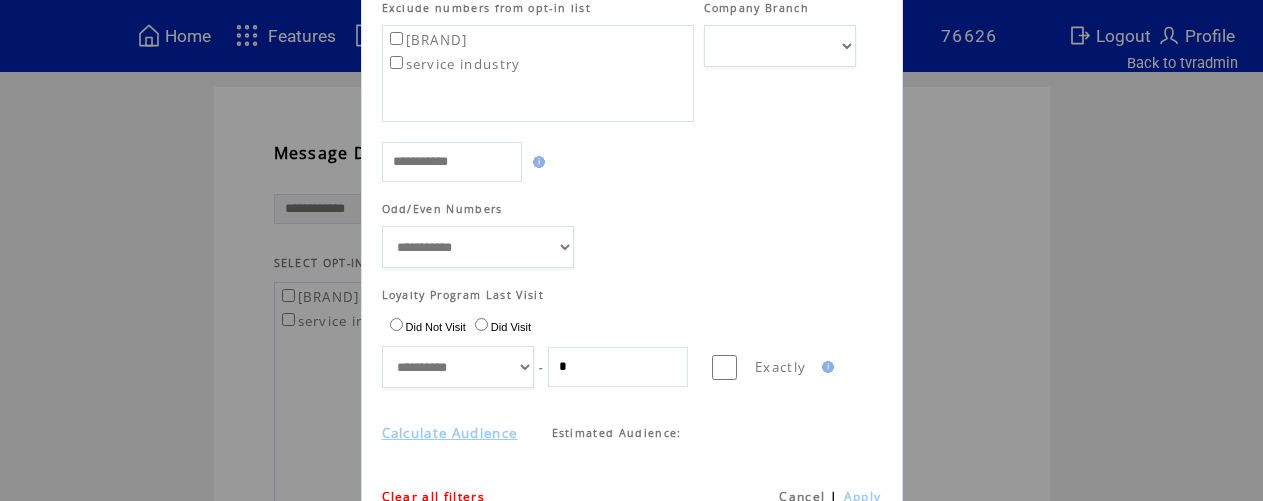 type on "*" 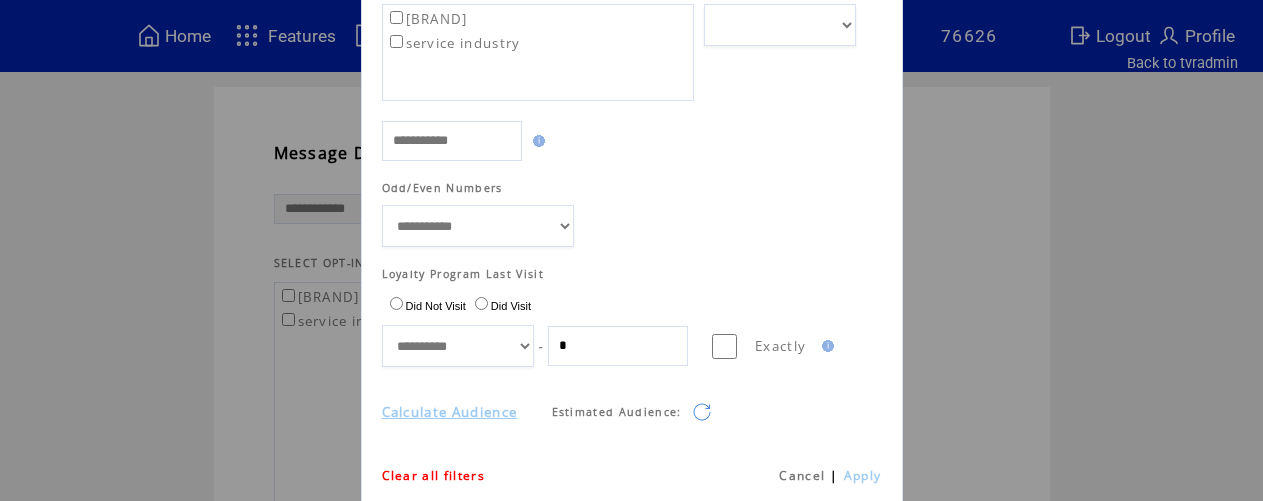 scroll, scrollTop: 947, scrollLeft: 0, axis: vertical 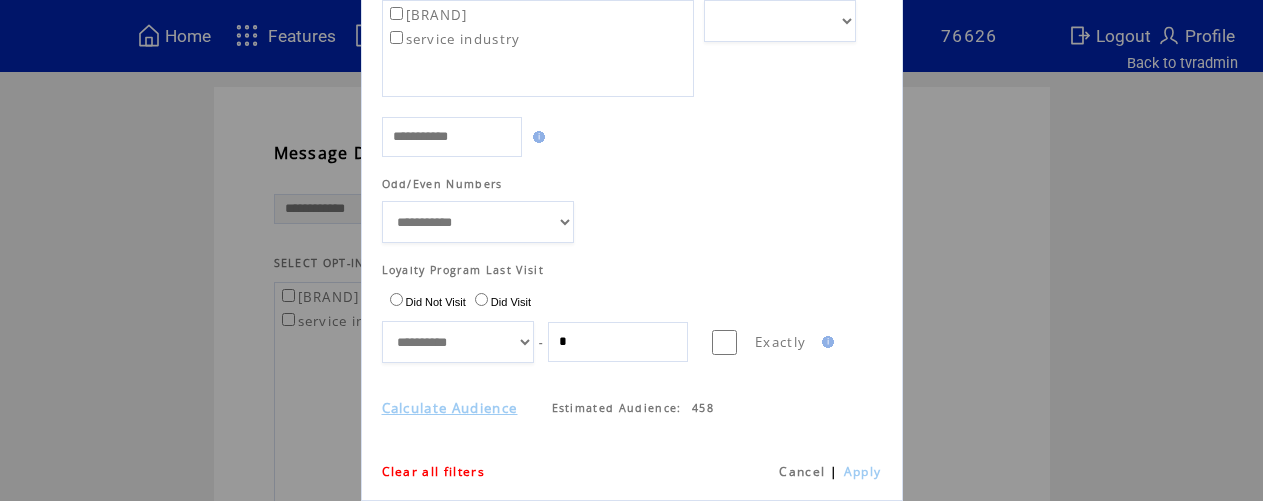 click on "*" at bounding box center [618, 342] 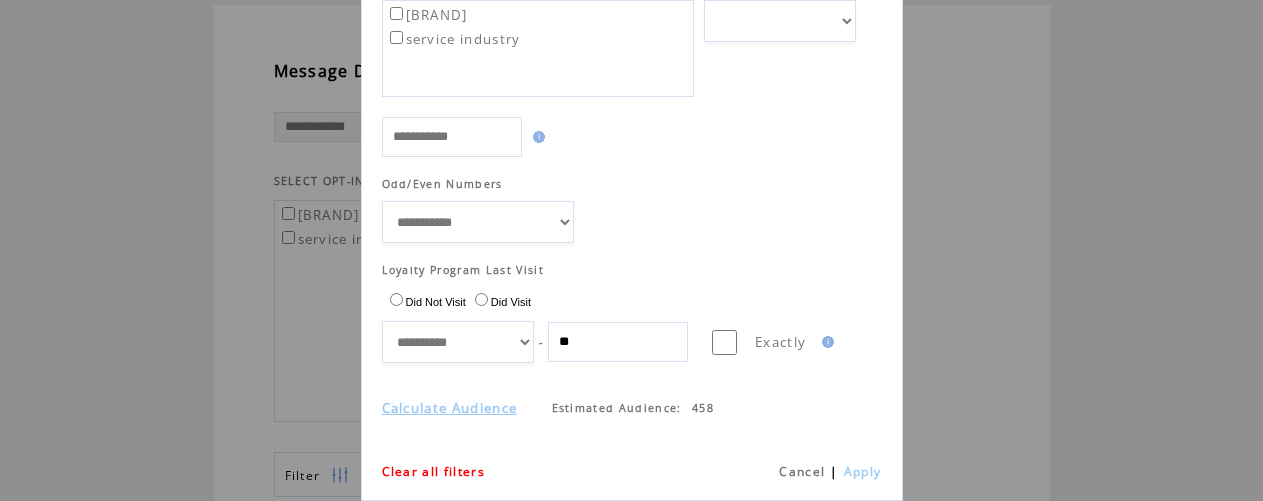 scroll, scrollTop: 88, scrollLeft: 0, axis: vertical 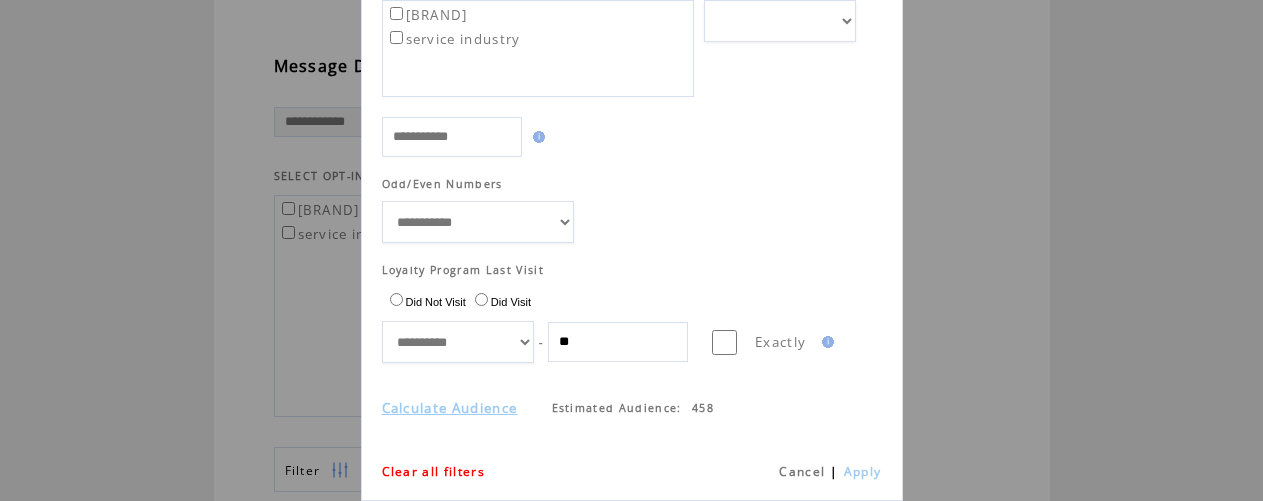 type on "**" 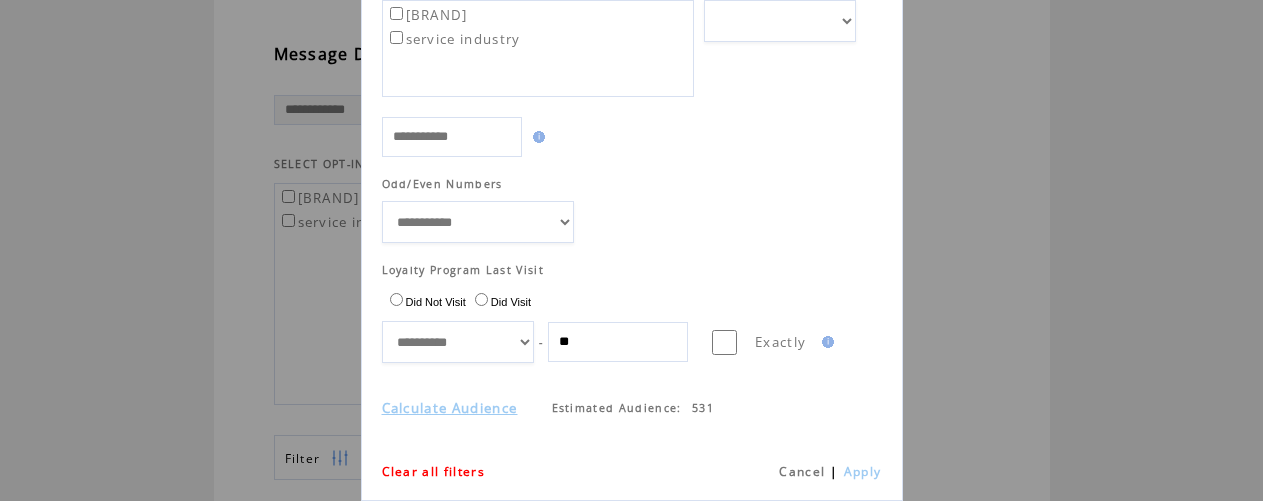 scroll, scrollTop: 109, scrollLeft: 0, axis: vertical 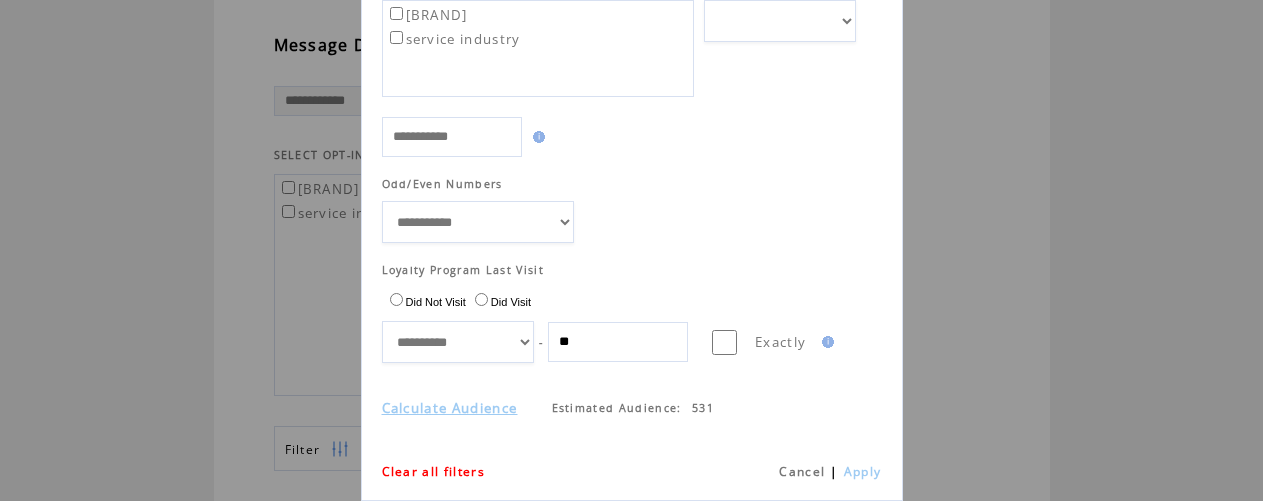 click on "Apply" at bounding box center (863, 471) 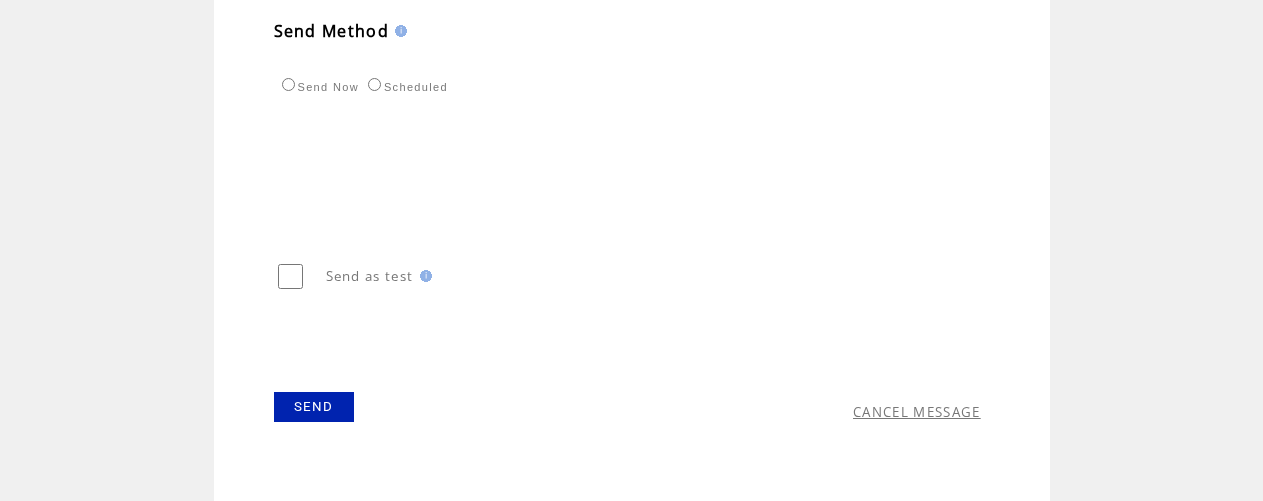 scroll, scrollTop: 879, scrollLeft: 0, axis: vertical 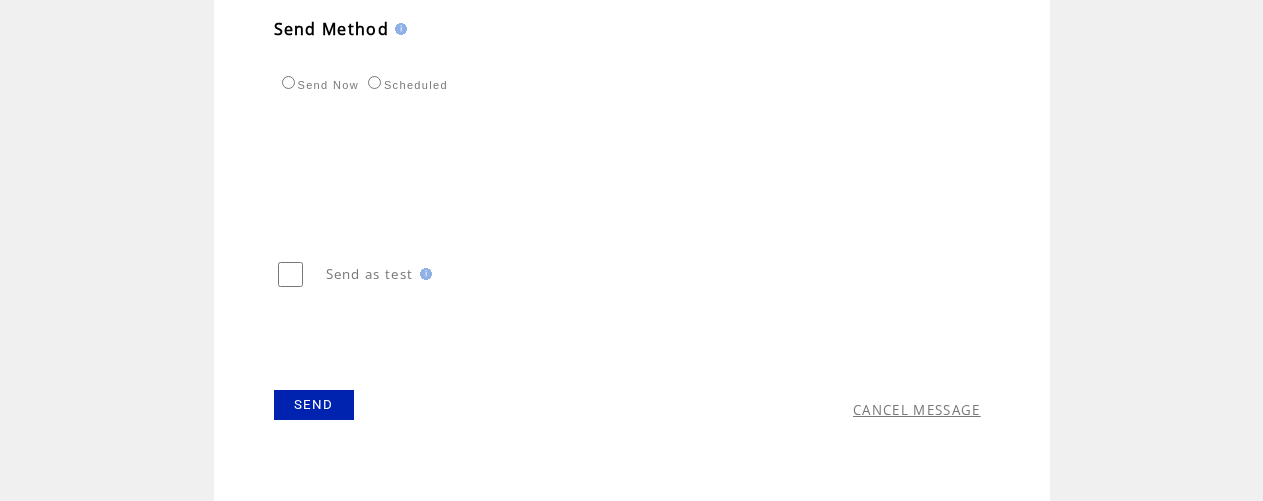 click on "SEND" at bounding box center (314, 405) 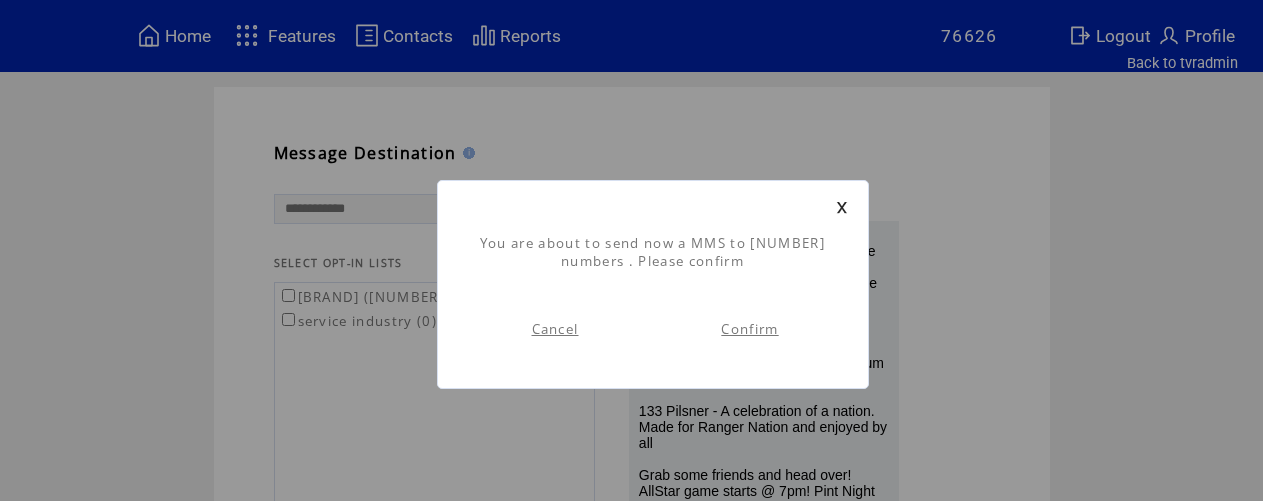 scroll, scrollTop: 1, scrollLeft: 0, axis: vertical 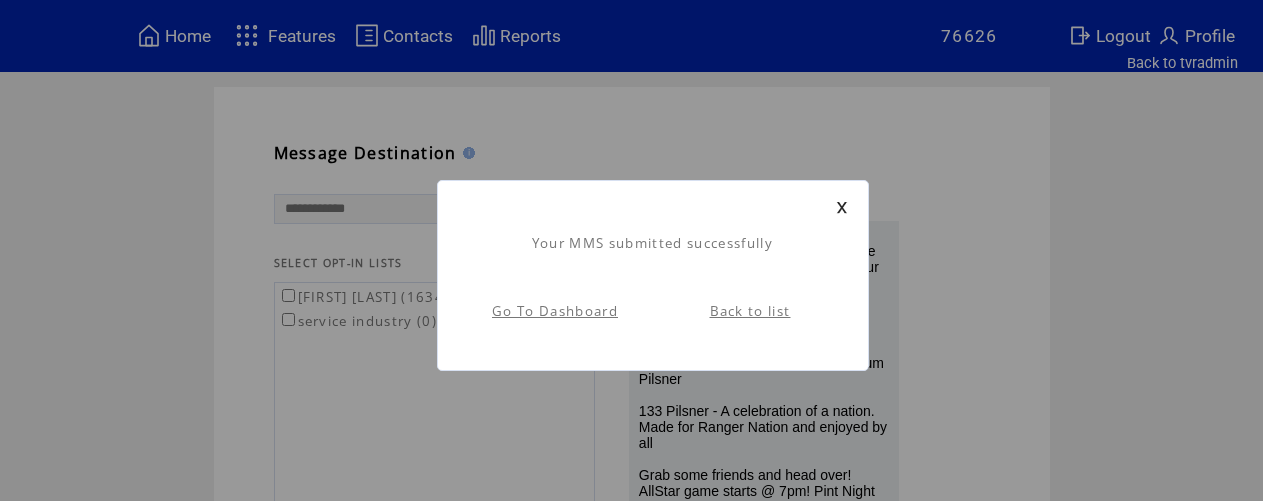 click on "Go To Dashboard" at bounding box center (555, 311) 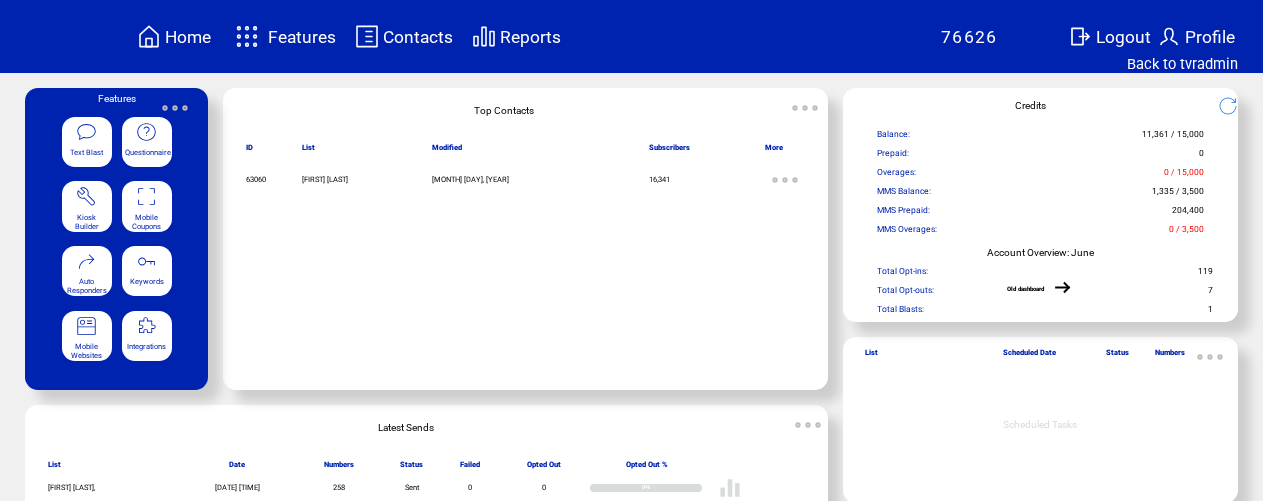 scroll, scrollTop: 0, scrollLeft: 0, axis: both 